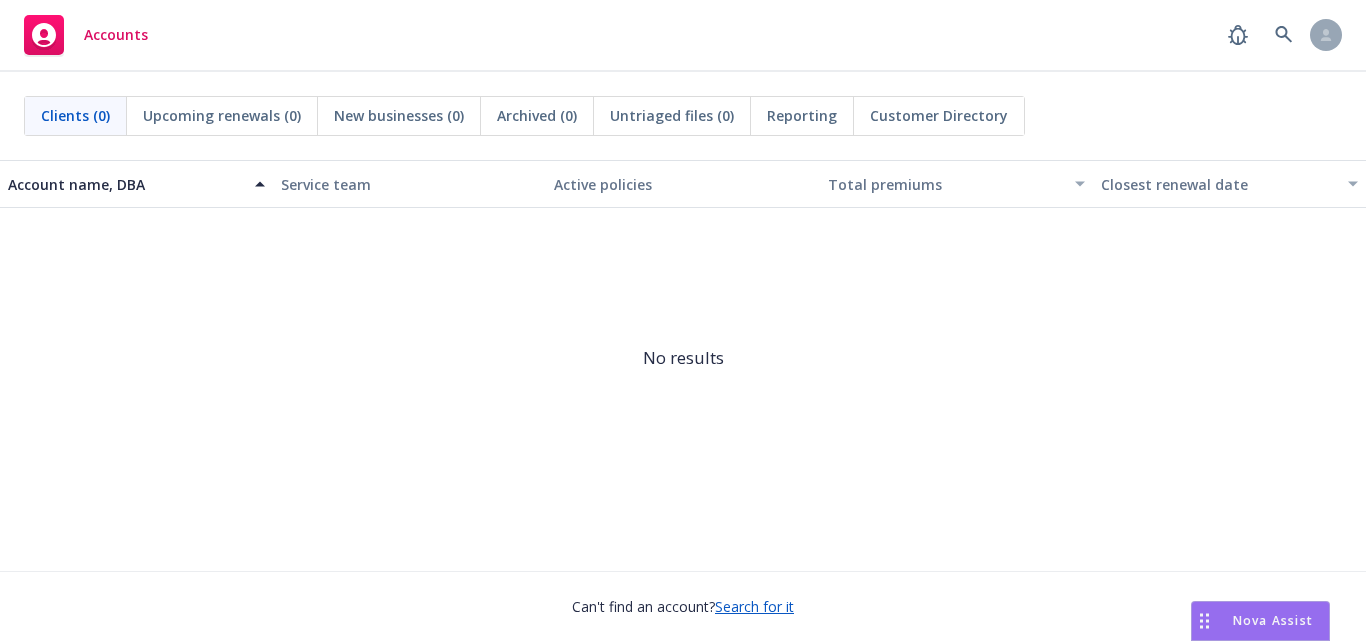 scroll, scrollTop: 0, scrollLeft: 0, axis: both 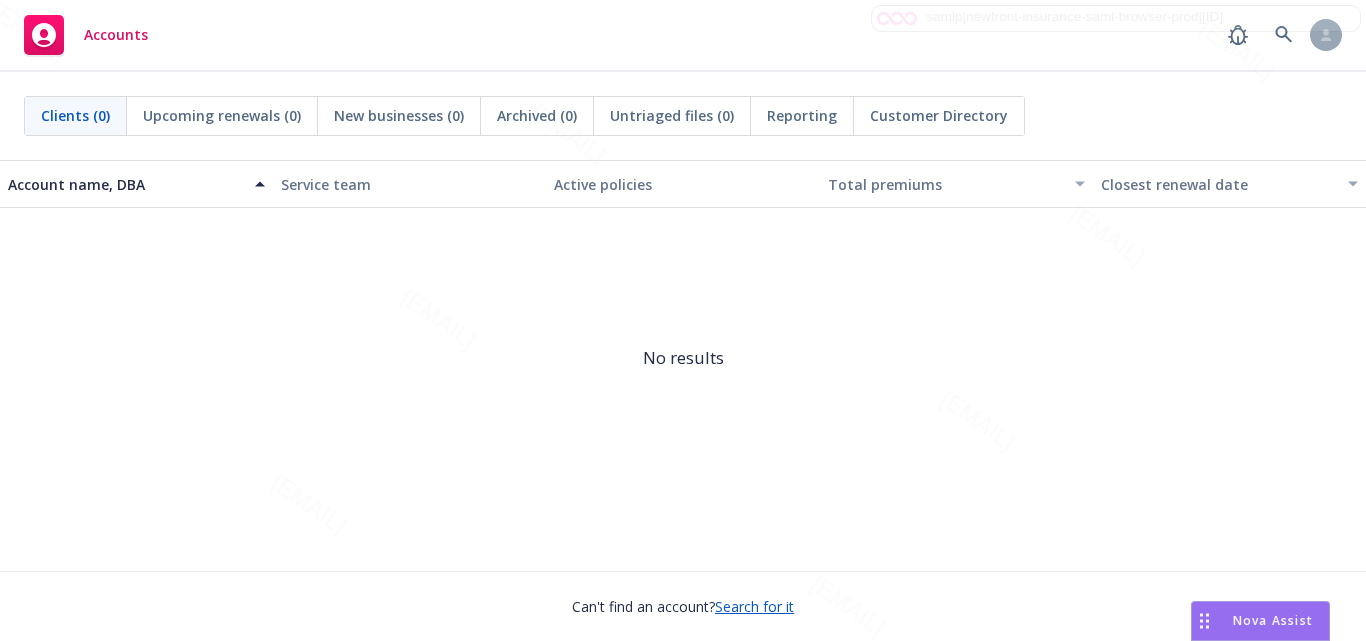click on "Clients (0)" at bounding box center (75, 115) 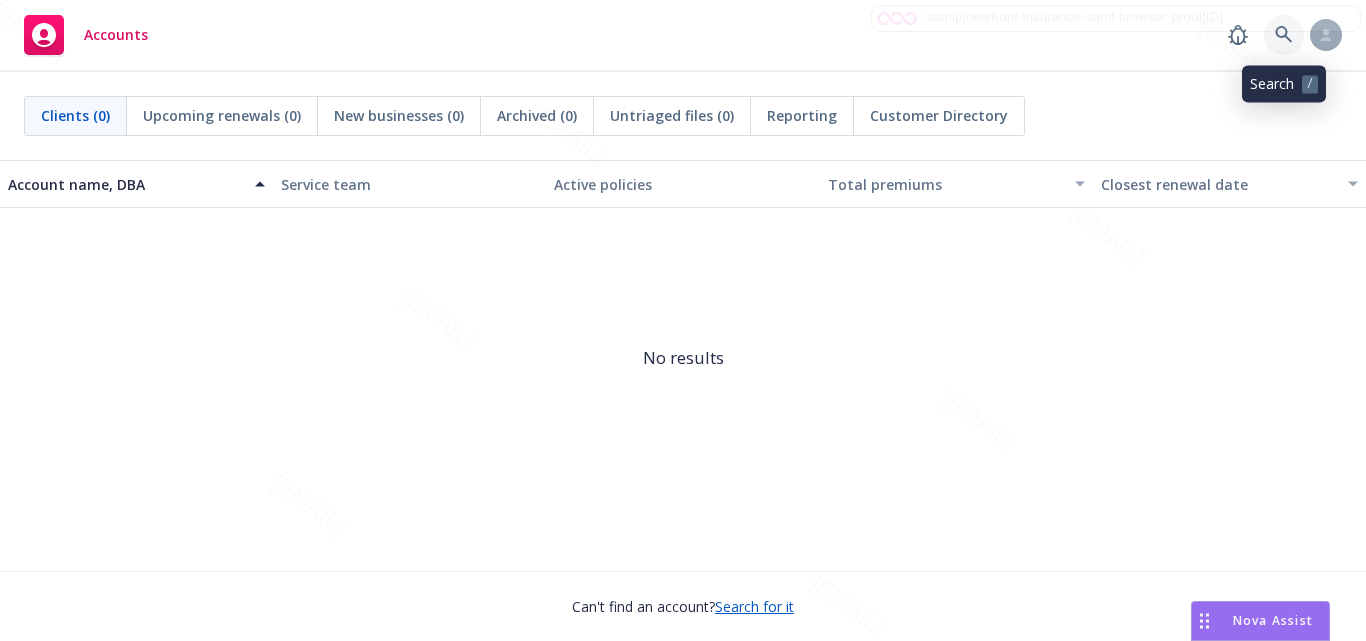 click 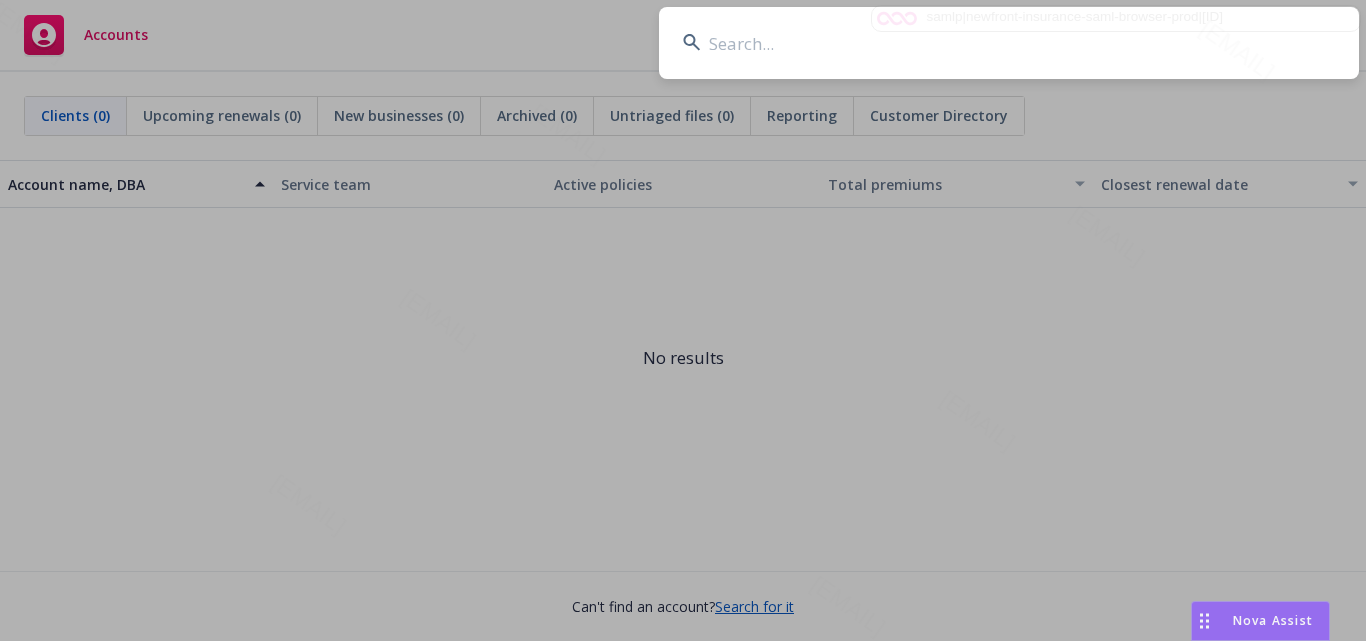 click at bounding box center [1009, 43] 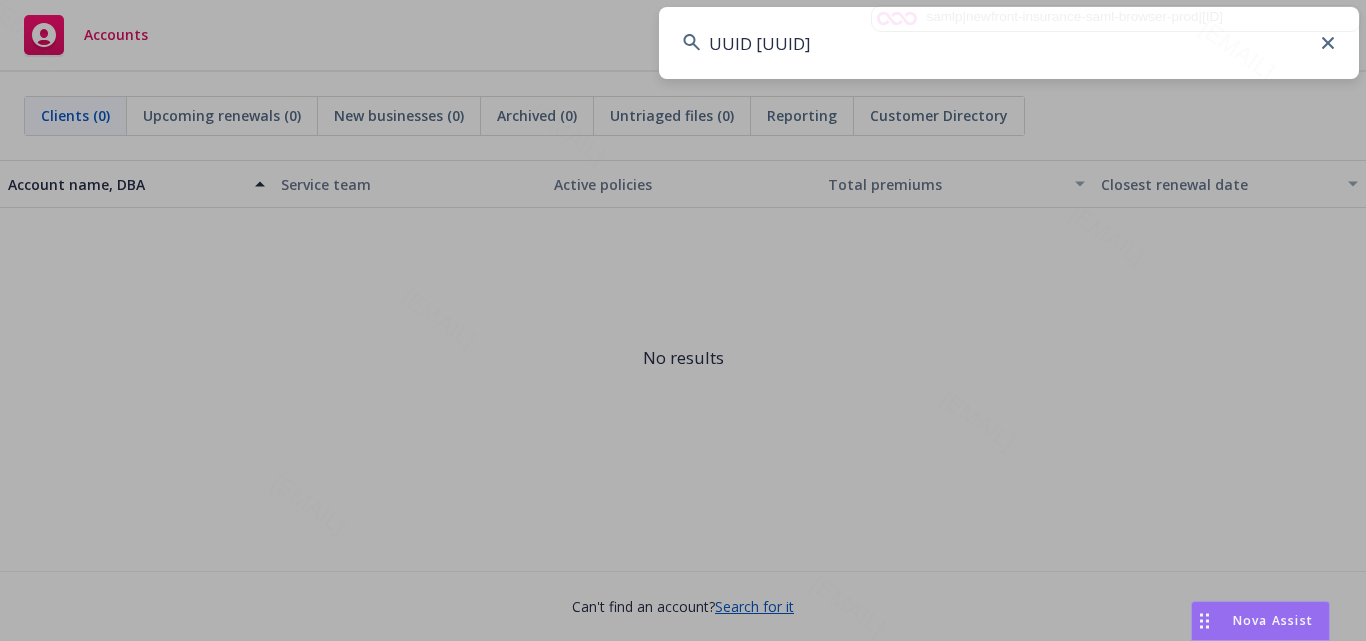 click on "UUID [UUID]" at bounding box center (1009, 43) 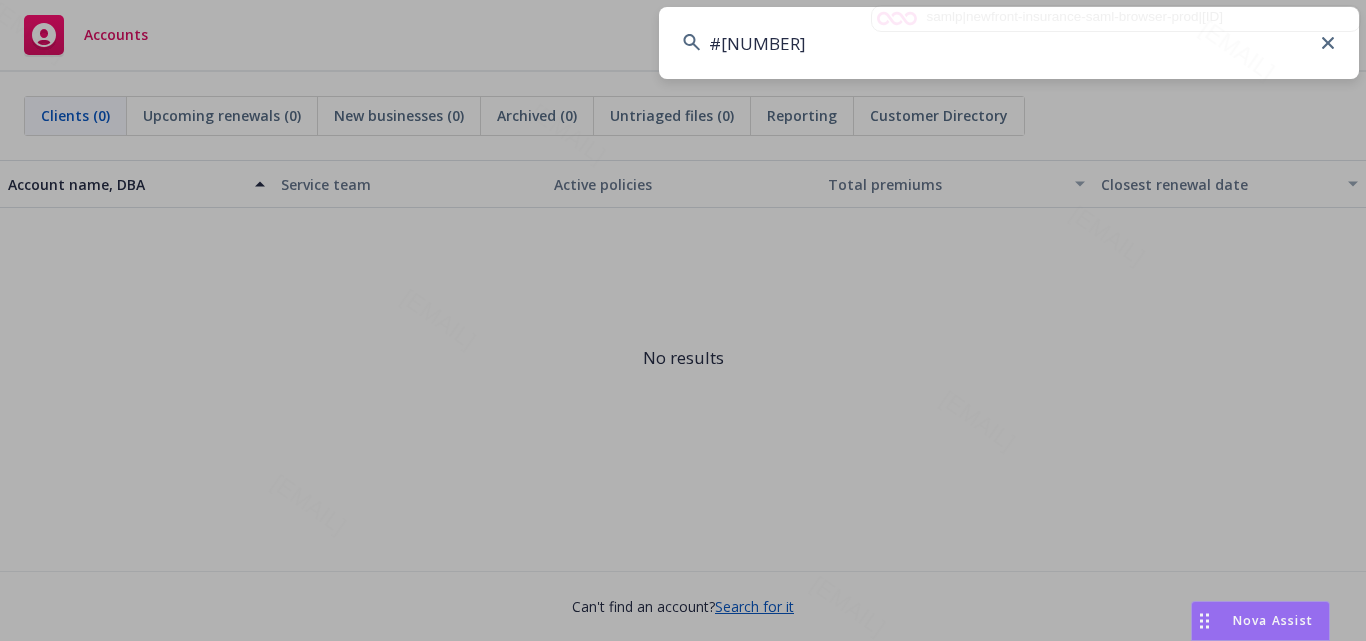 click on "#[NUMBER]" at bounding box center (1009, 43) 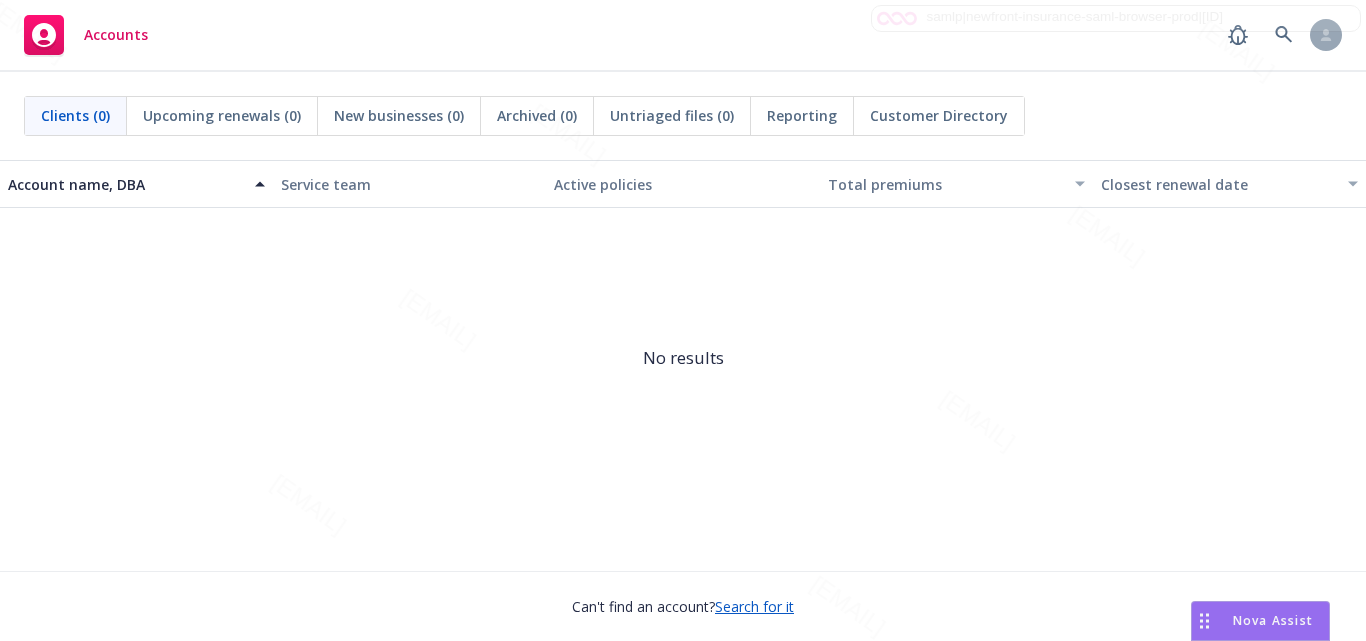 click on "Upcoming renewals (0)" at bounding box center (222, 116) 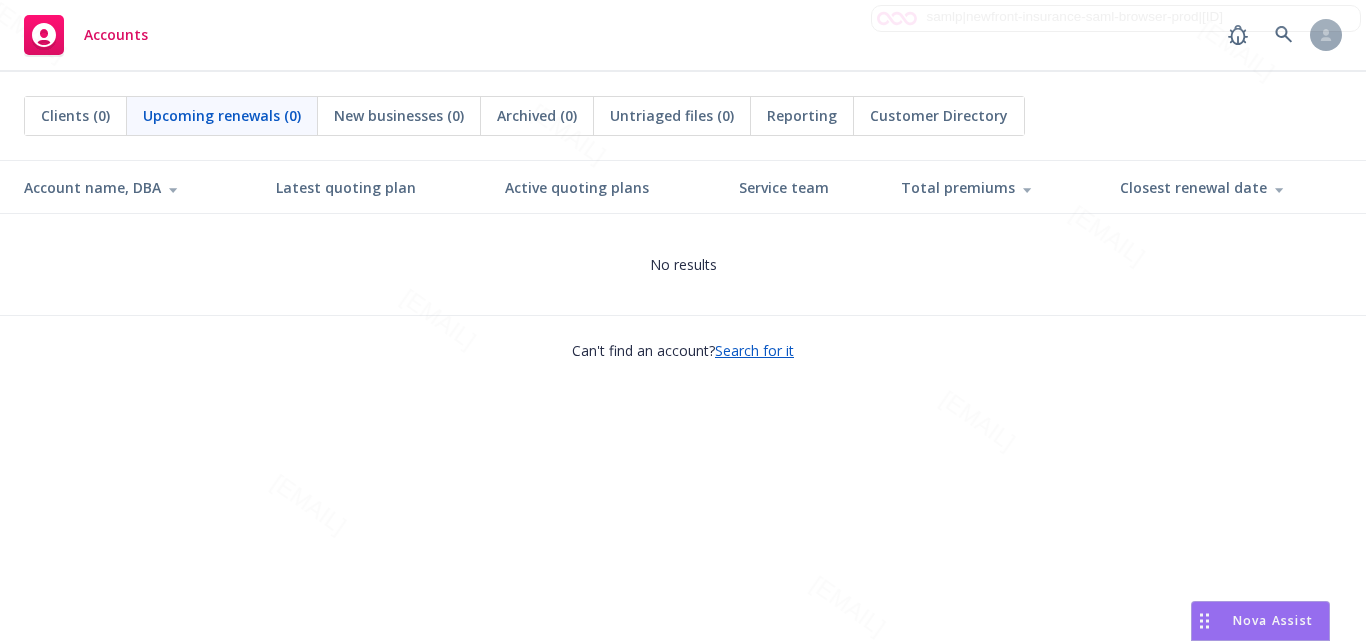 click on "Reporting" at bounding box center [802, 115] 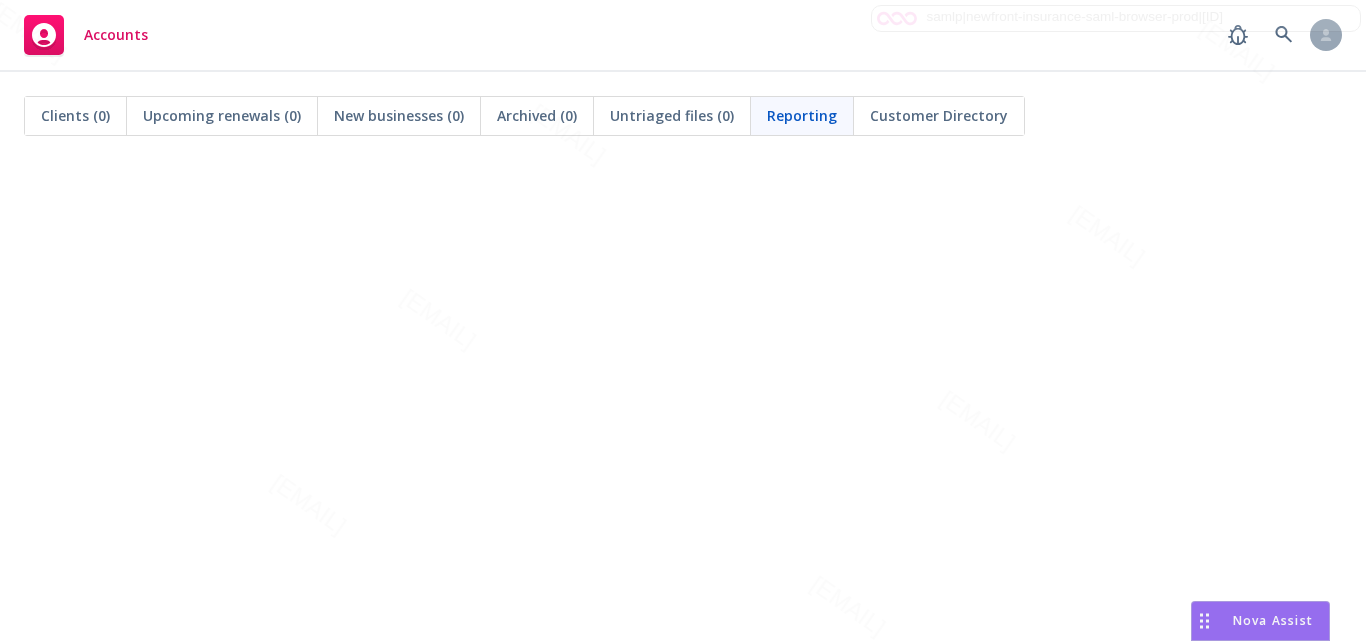click on "Customer Directory" at bounding box center [939, 115] 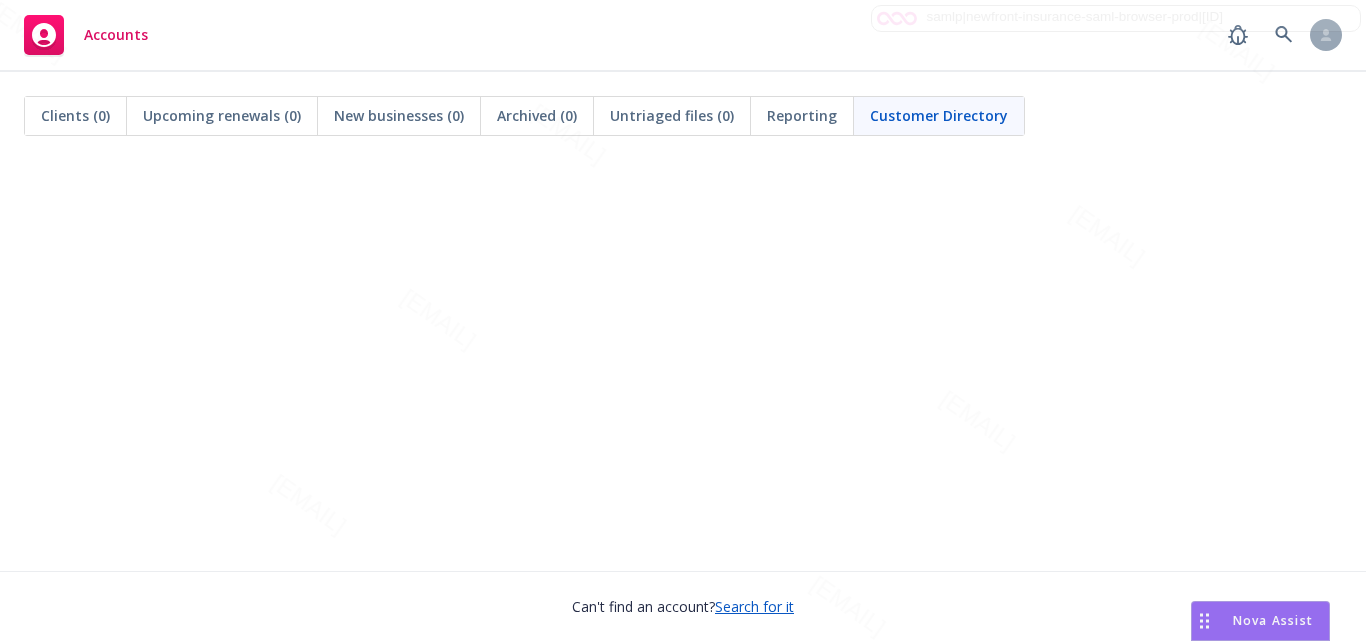 click on "Clients (0)" at bounding box center [75, 115] 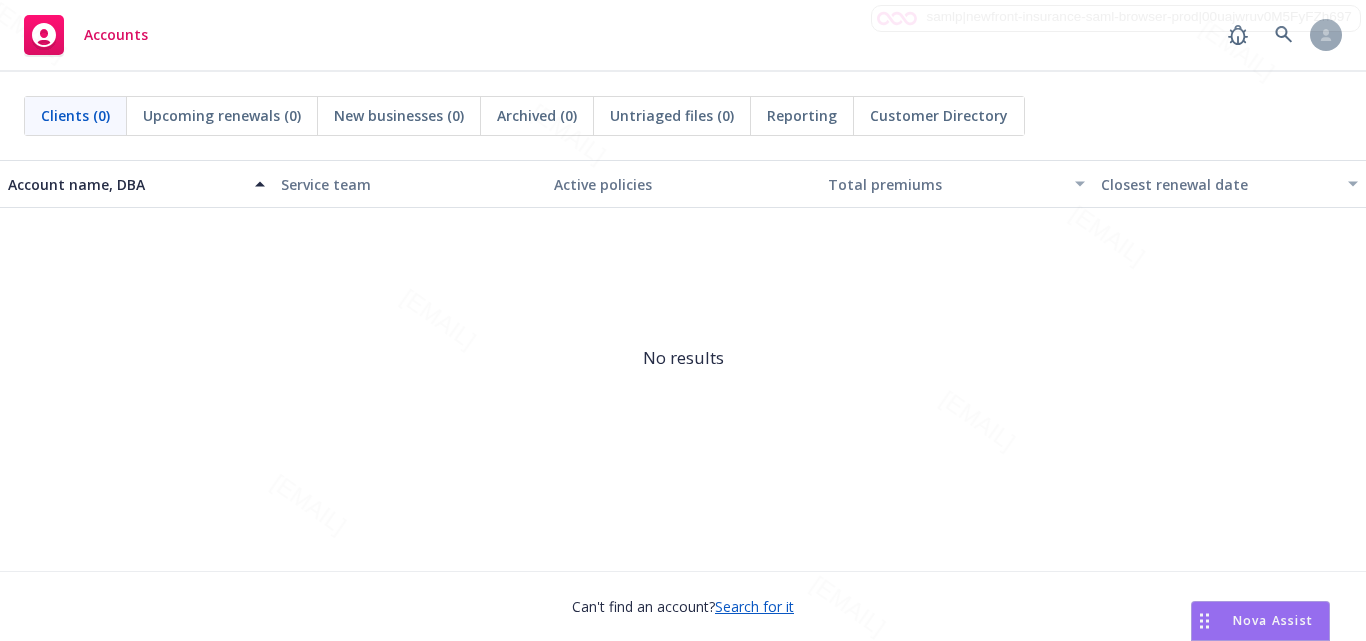 scroll, scrollTop: 0, scrollLeft: 0, axis: both 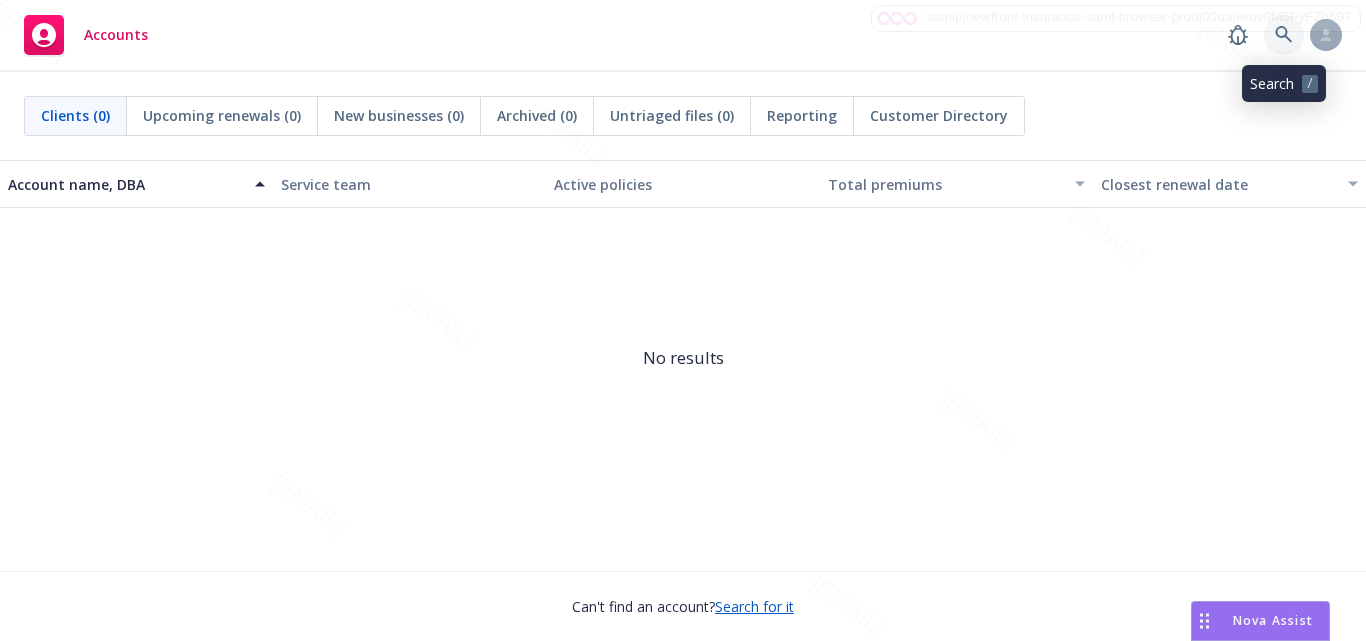click 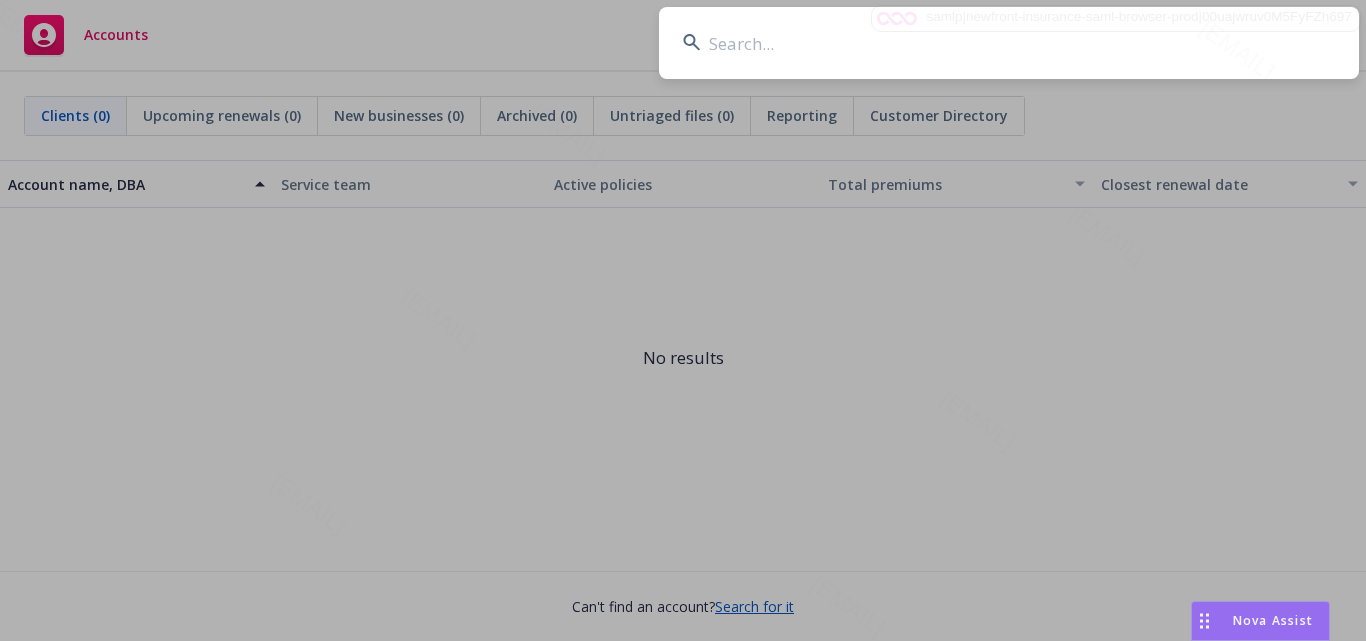 click at bounding box center [1009, 43] 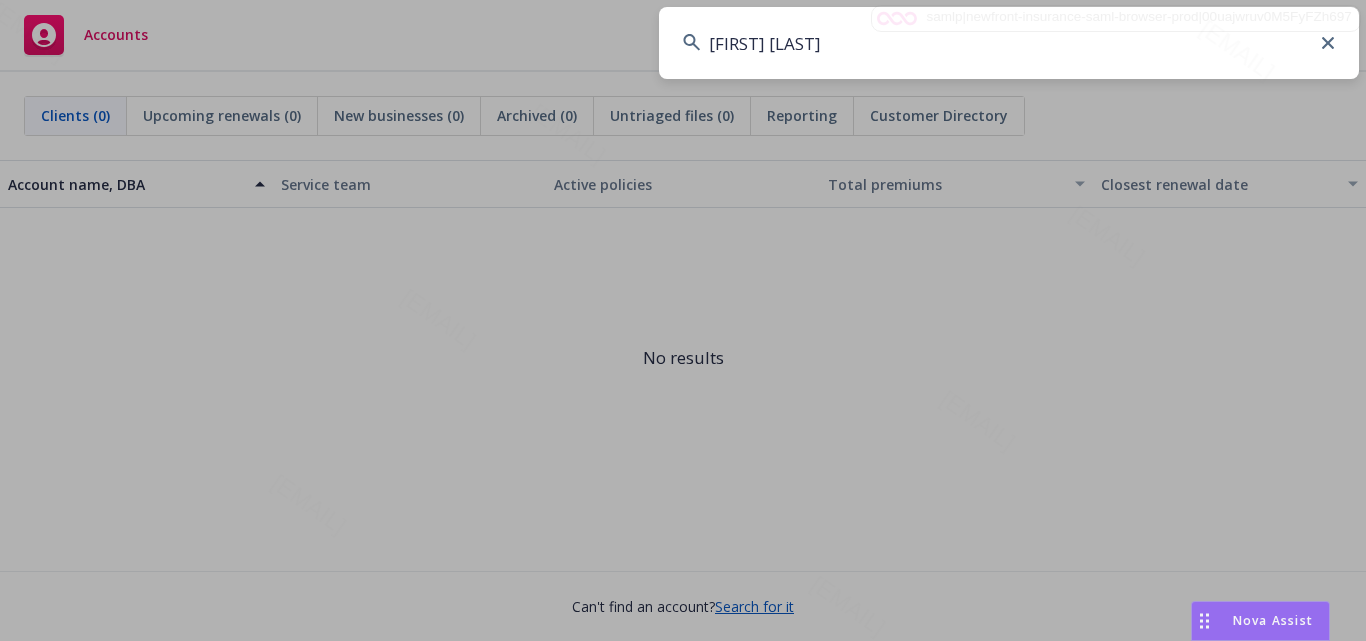 click on "[FIRST] & [LAST]" at bounding box center [1009, 43] 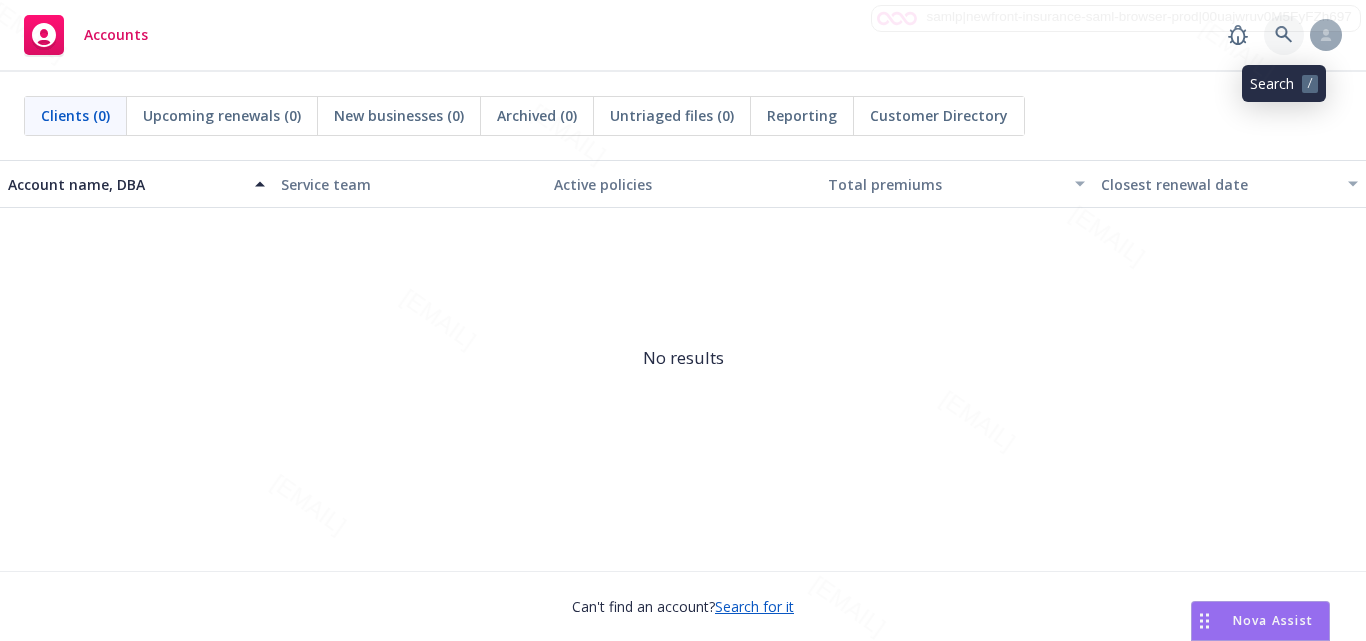 click 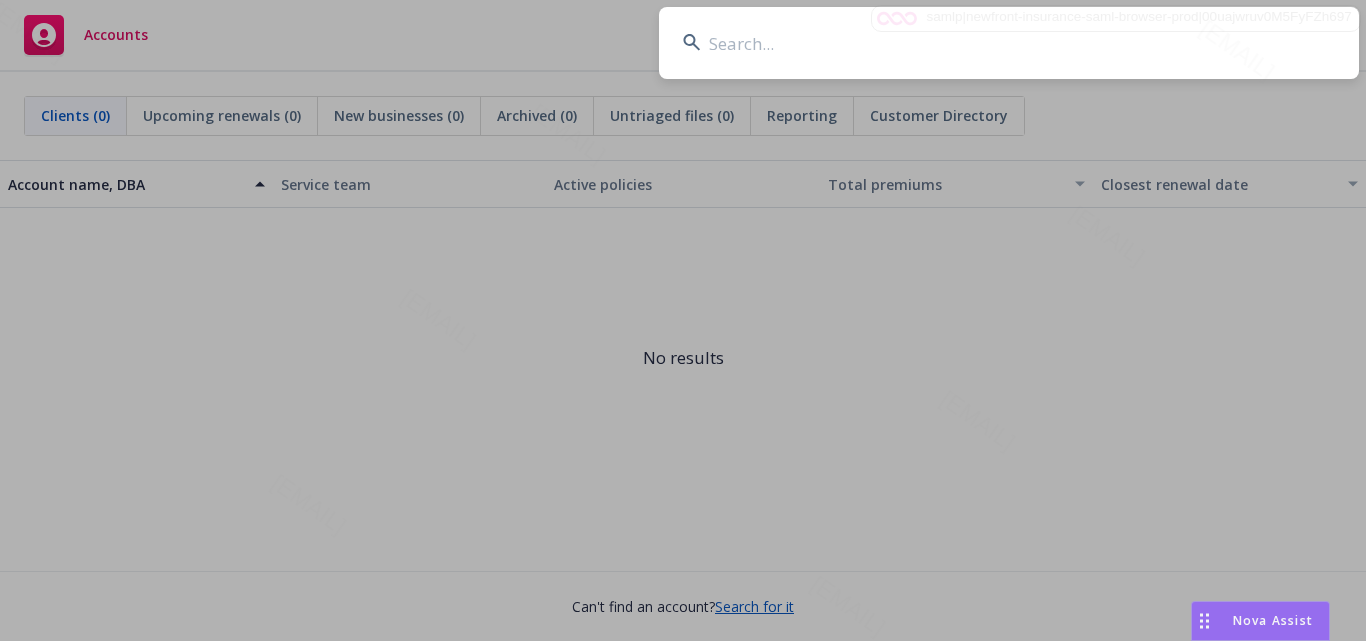 click at bounding box center (1009, 43) 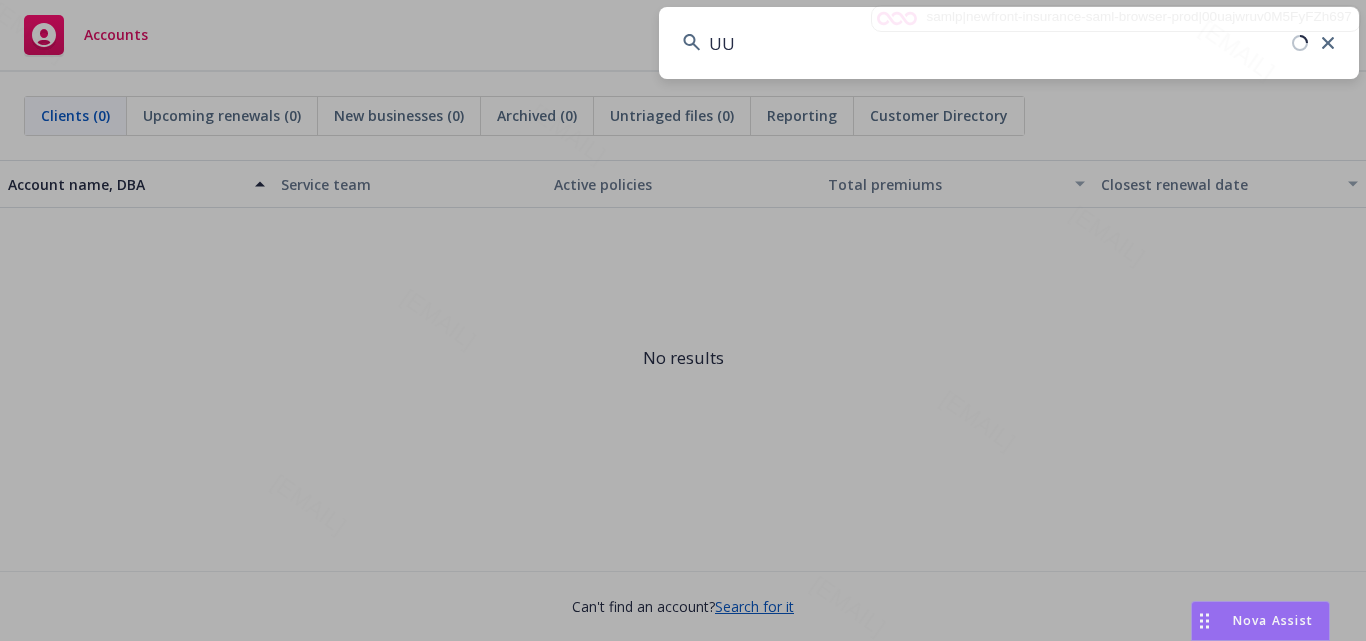 type on "U" 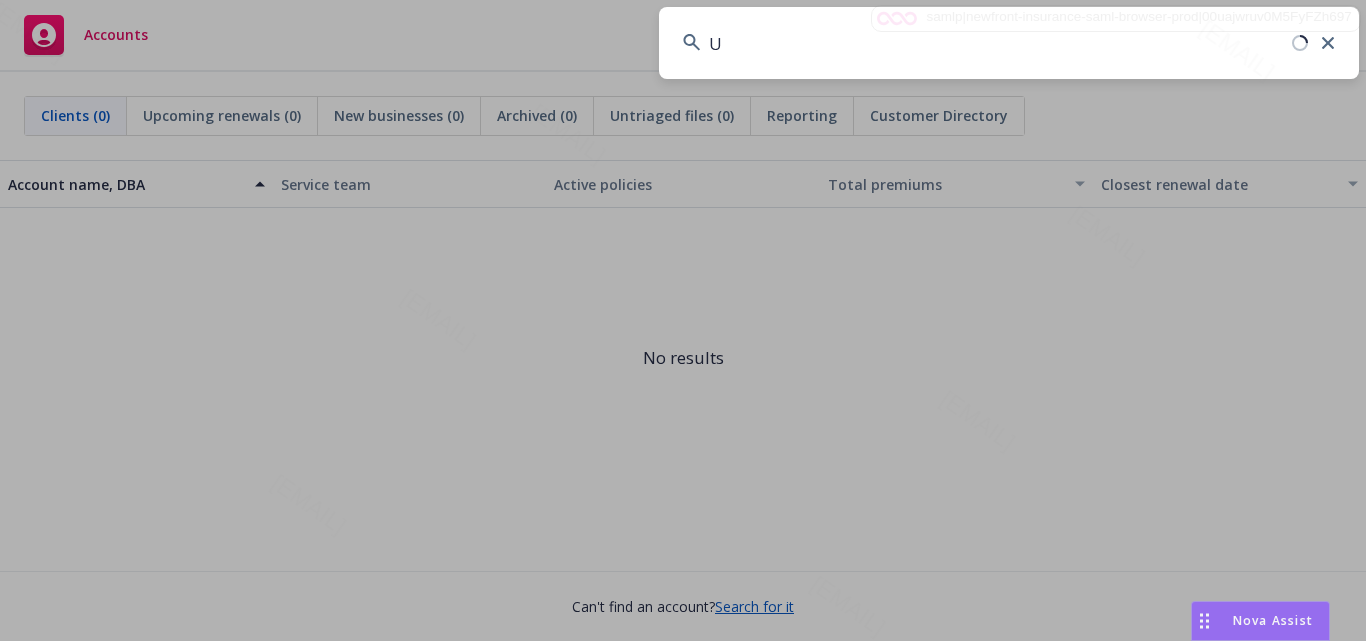 type 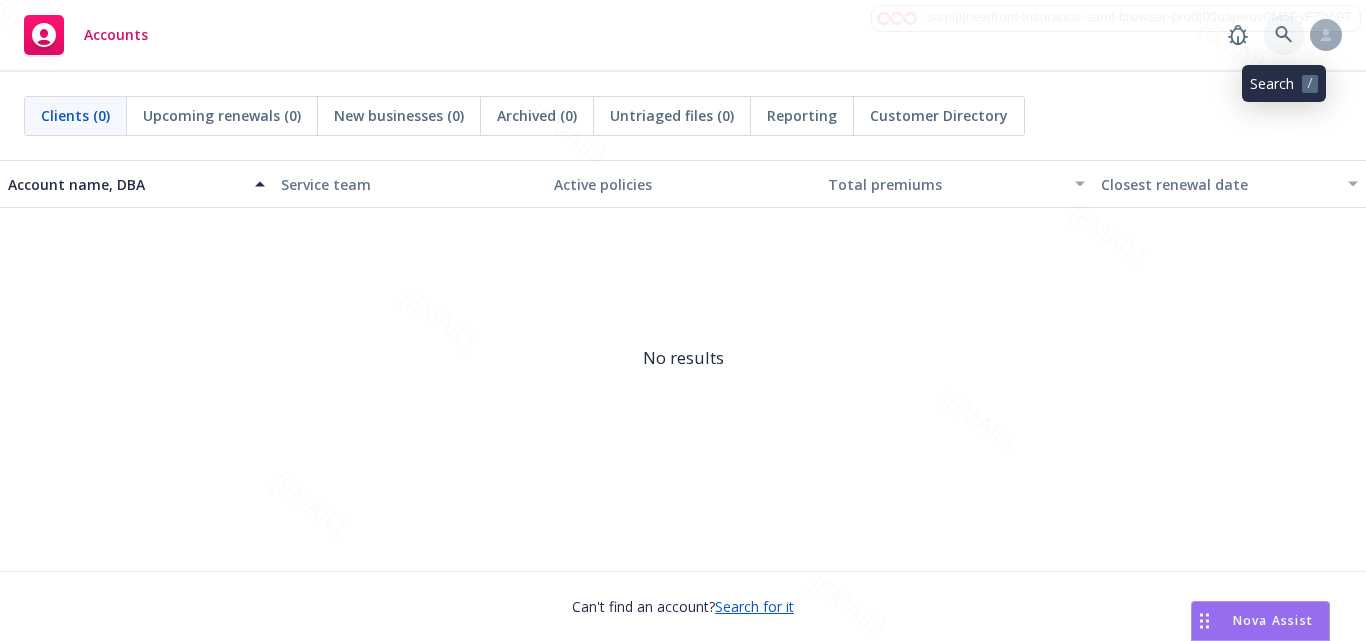click 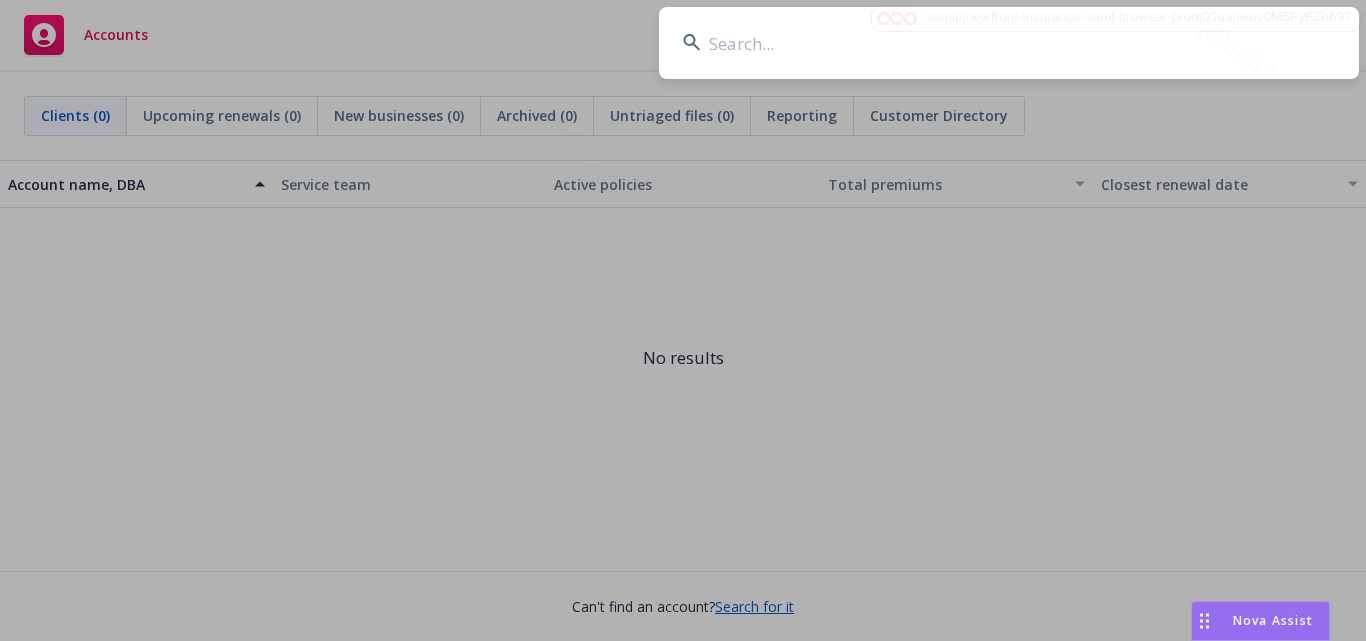 click at bounding box center [1009, 43] 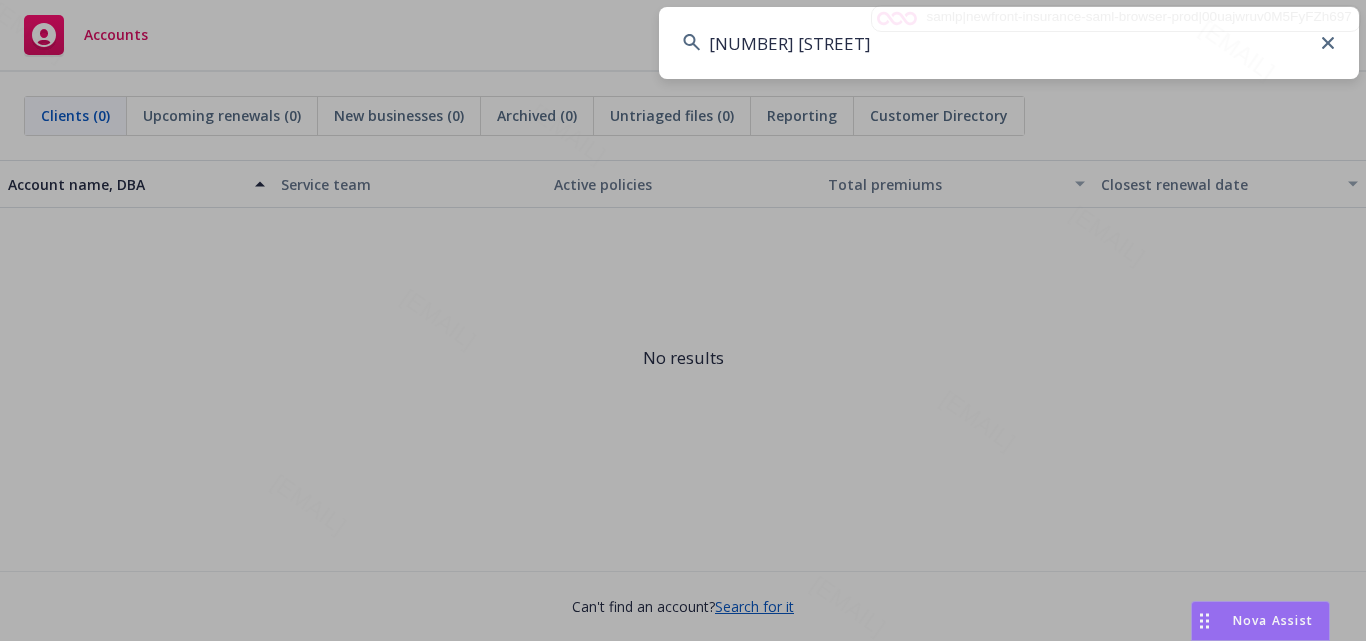 click on "1 Hotaling" at bounding box center [1009, 43] 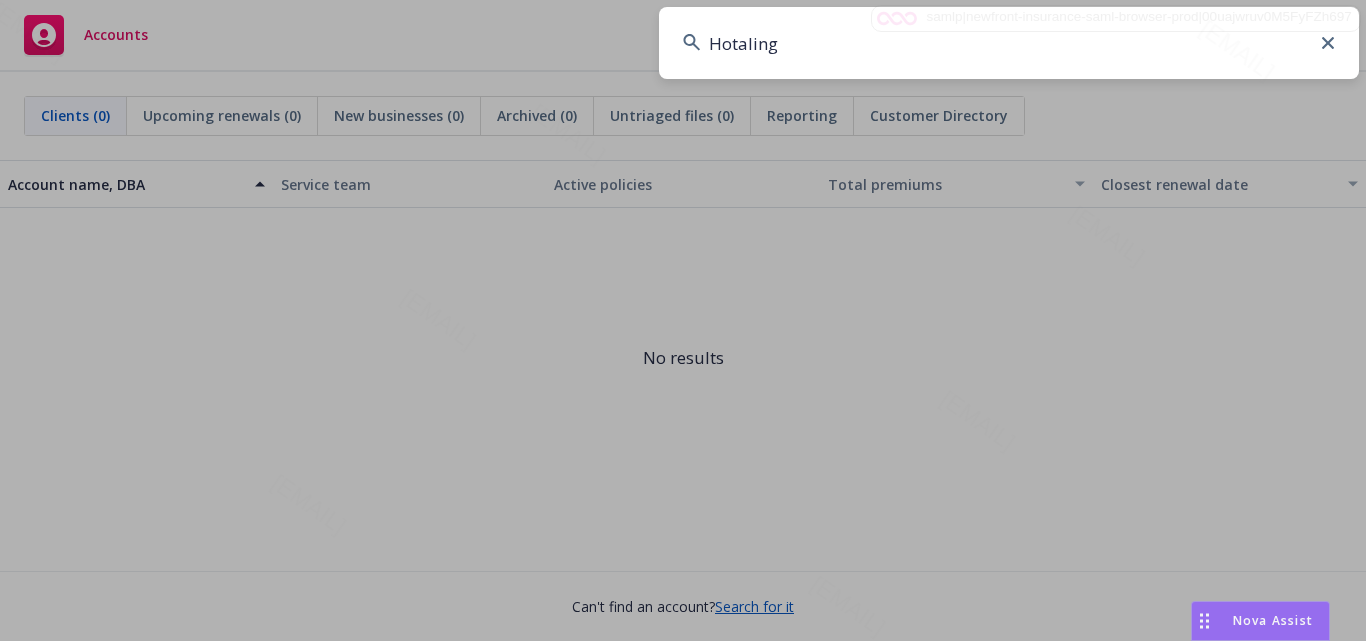 click on "Hotaling" at bounding box center [1009, 43] 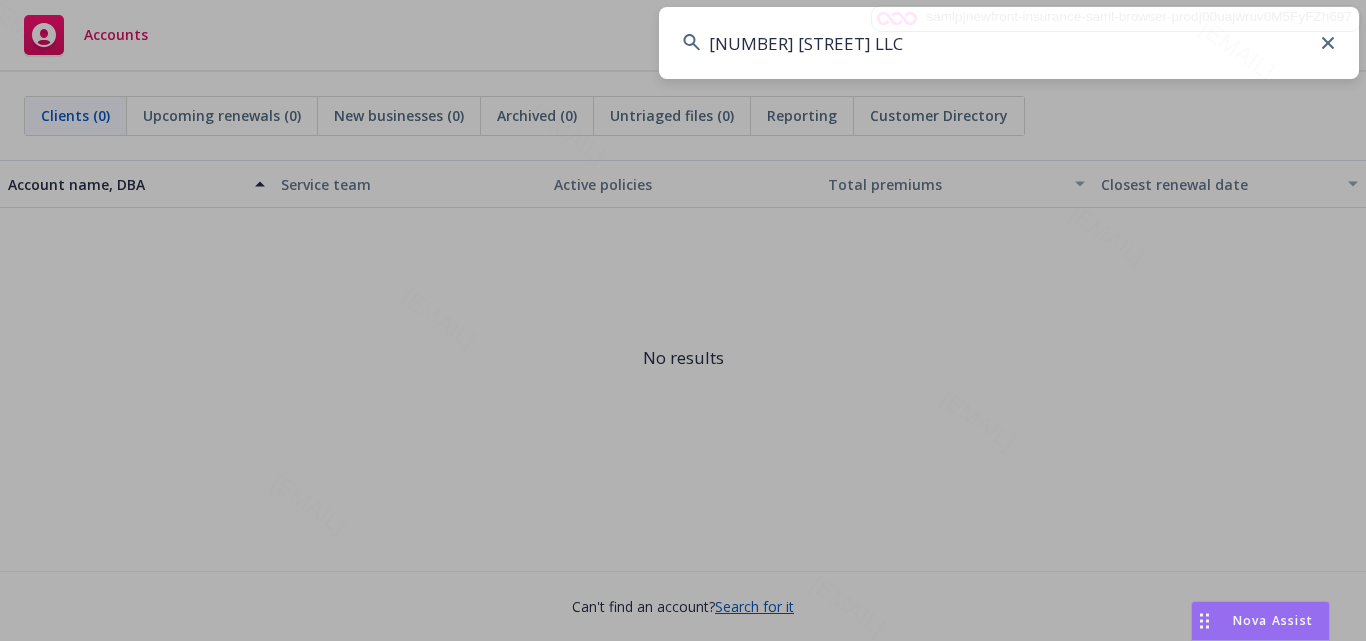 click on "1 Hotaling Ct LLC" at bounding box center [1009, 43] 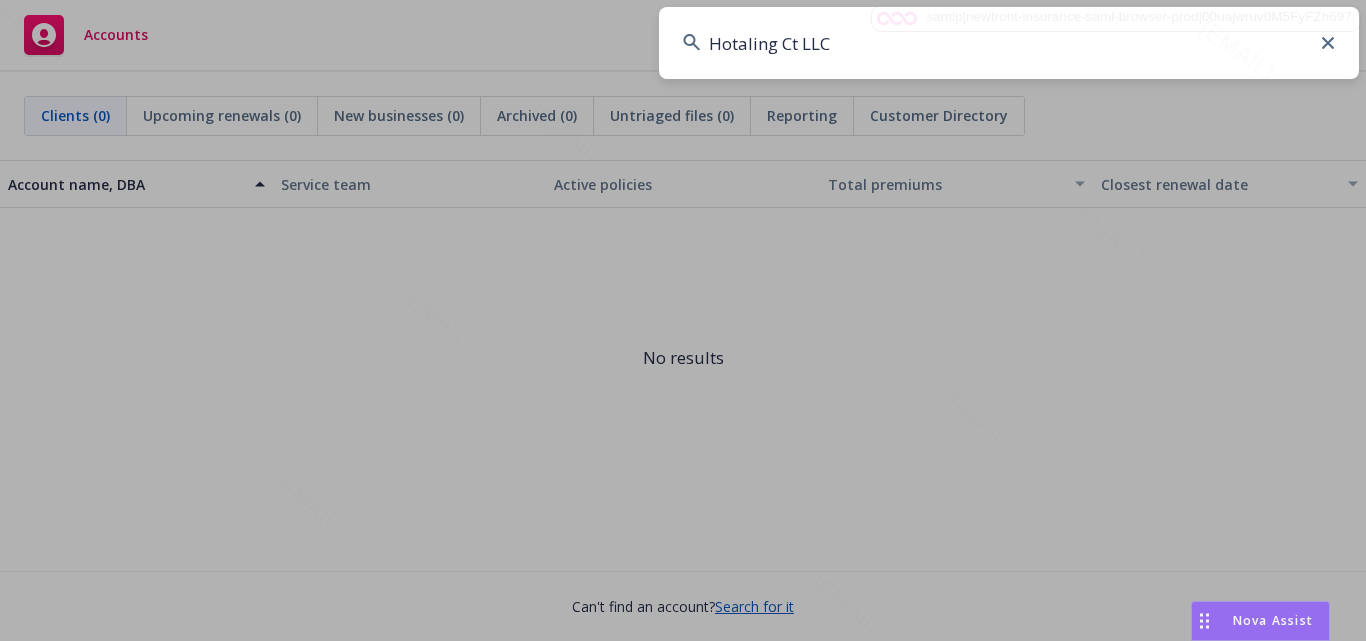 click on "Hotaling Ct LLC" at bounding box center [1009, 43] 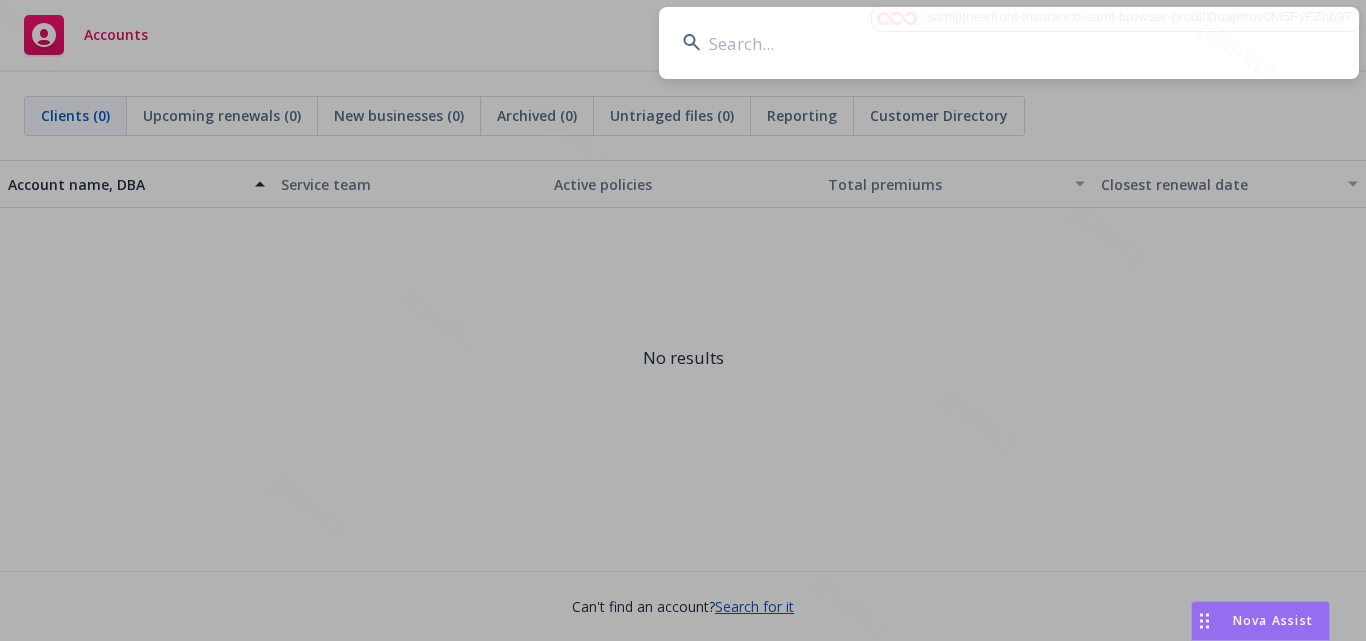 click at bounding box center (1009, 43) 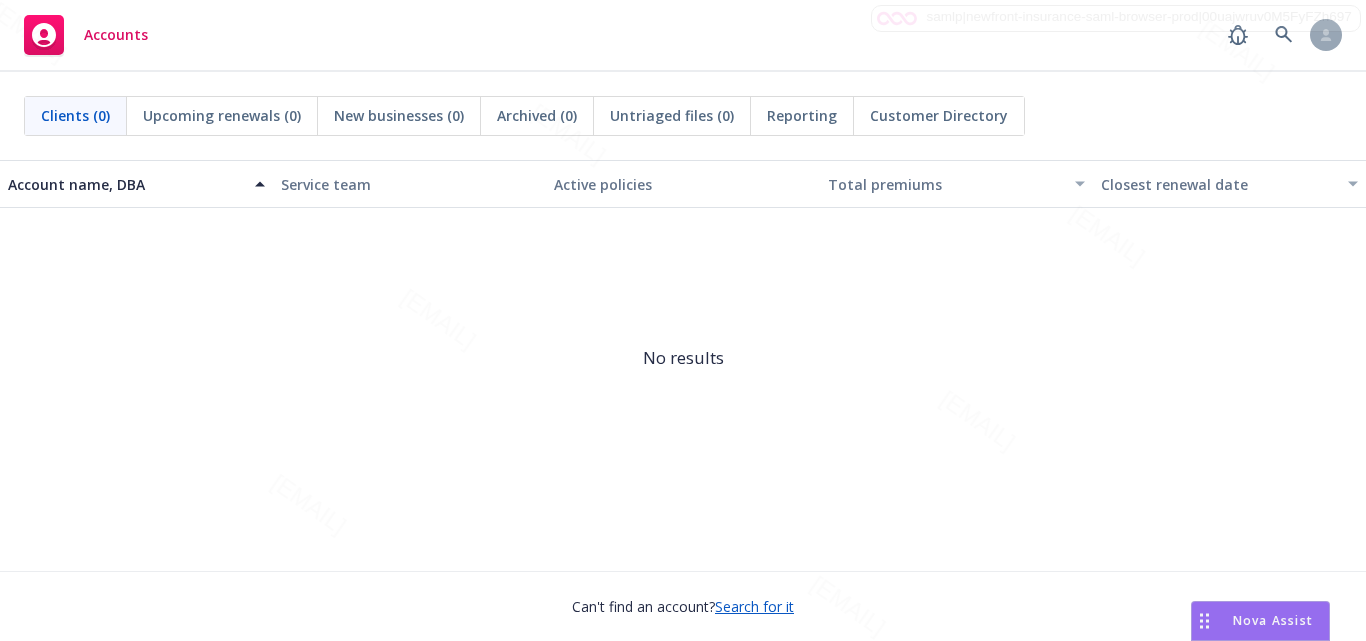 click on "No results" at bounding box center (683, 358) 